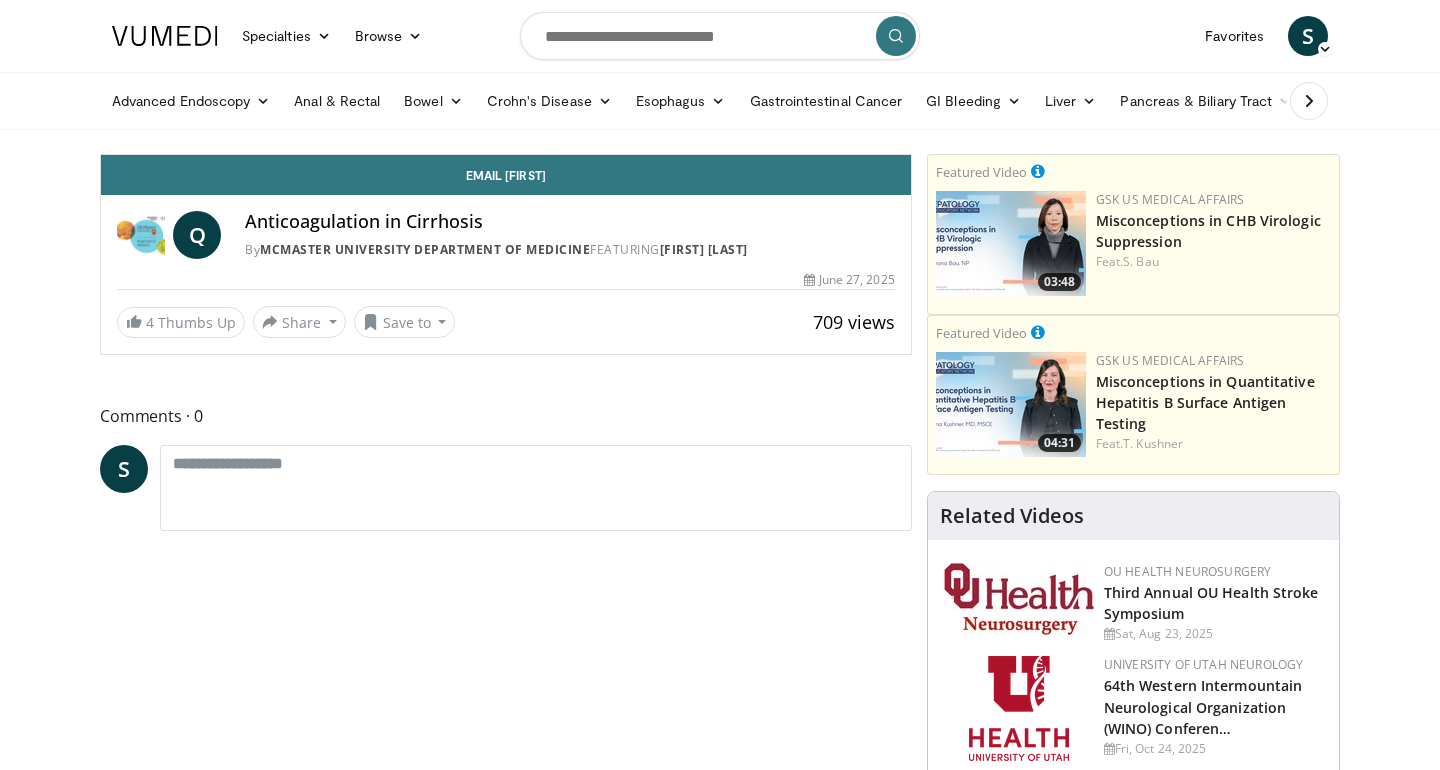 scroll, scrollTop: 0, scrollLeft: 0, axis: both 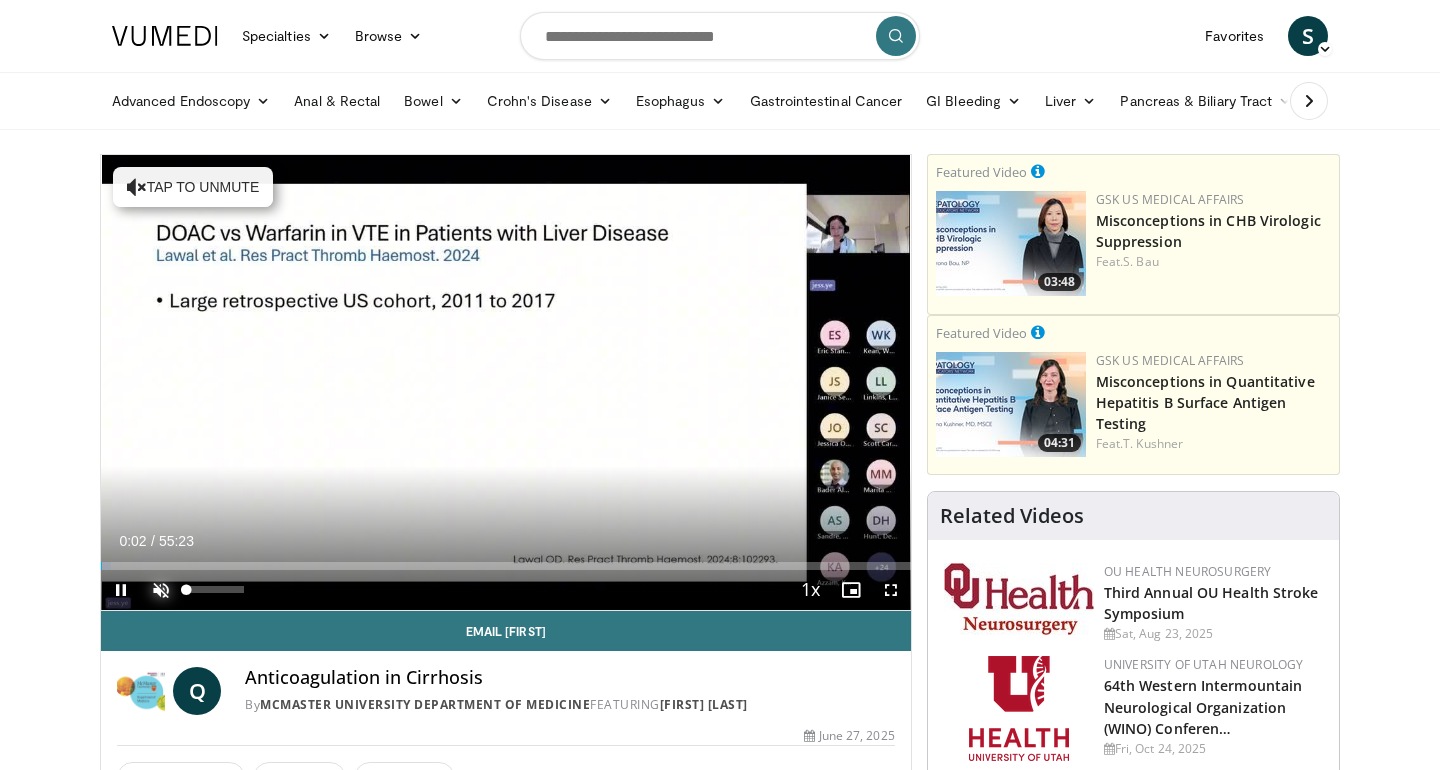 click at bounding box center (161, 590) 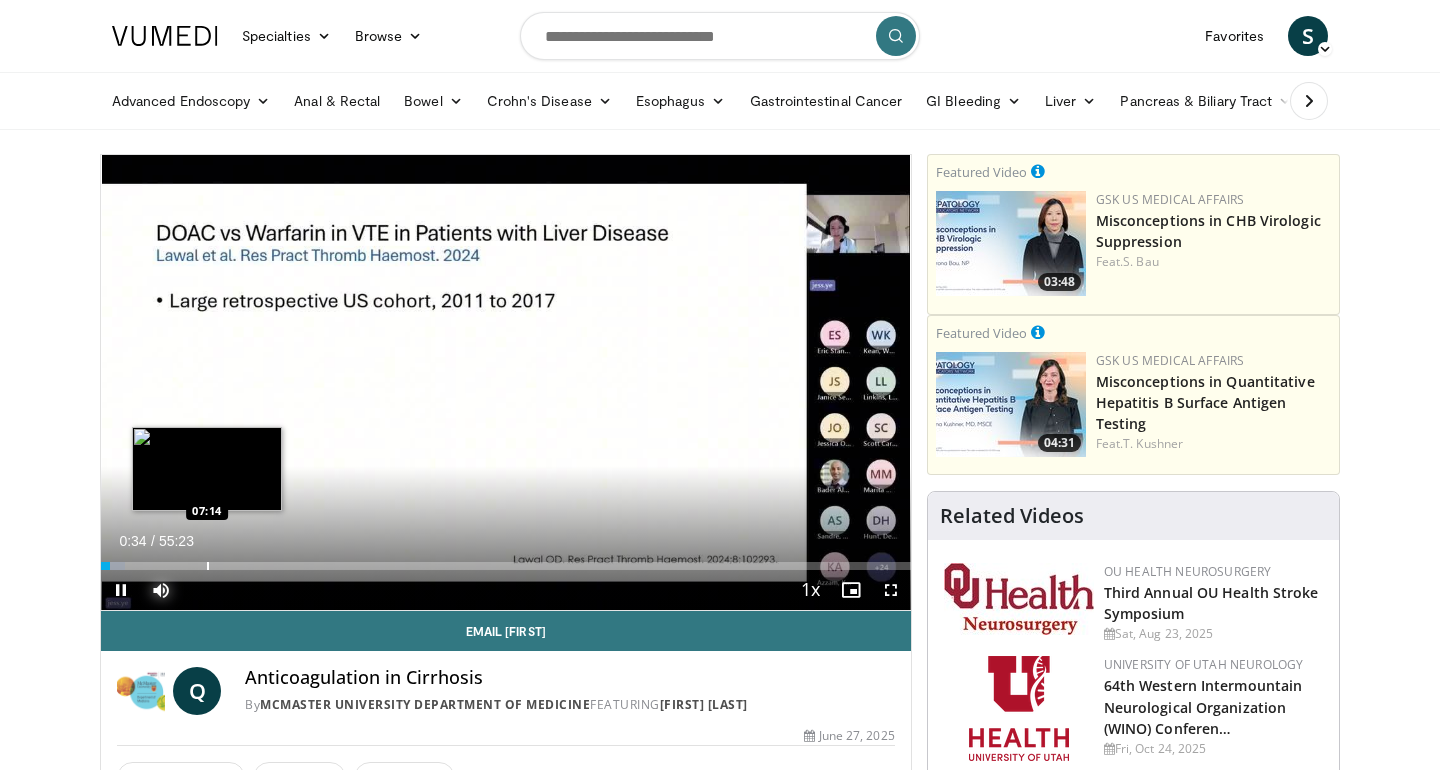 click at bounding box center (208, 566) 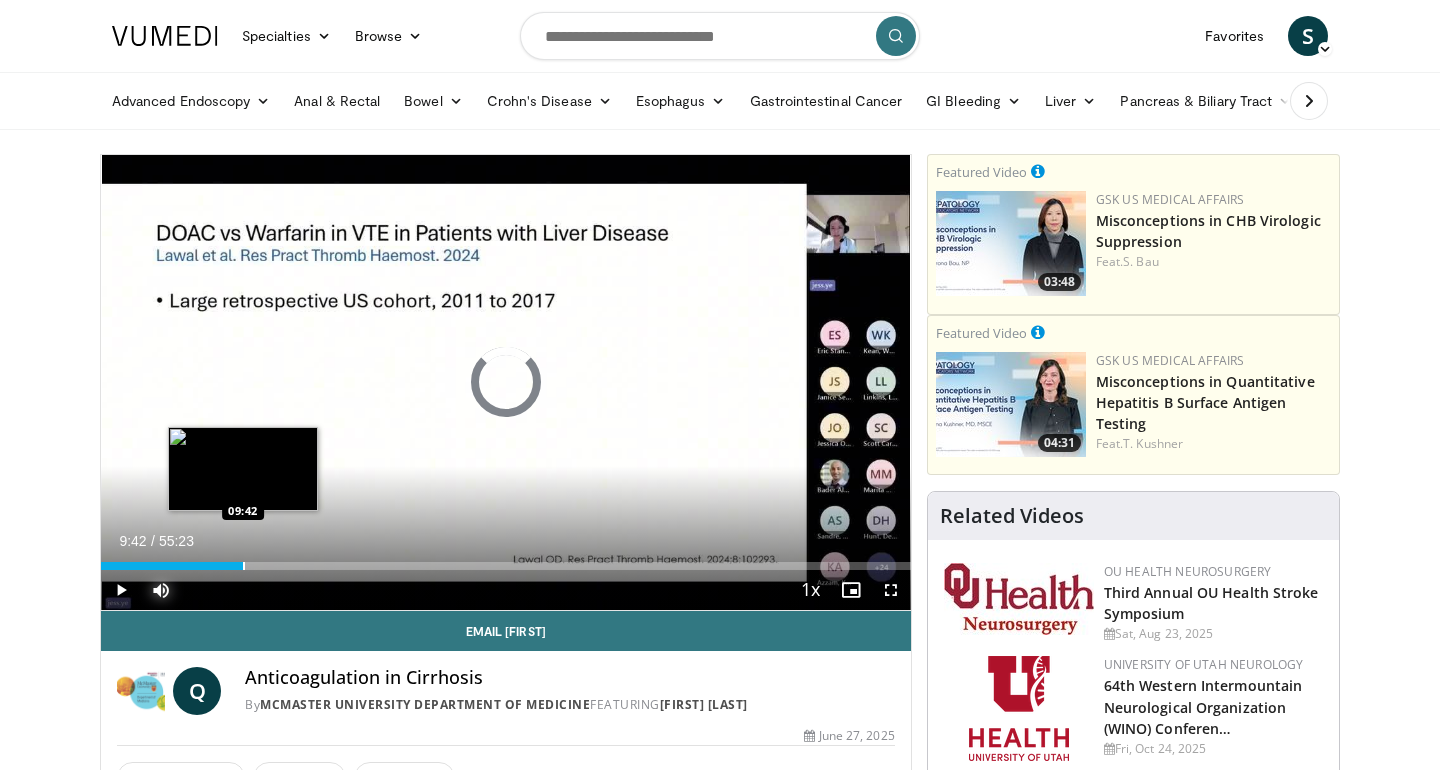 click at bounding box center (244, 566) 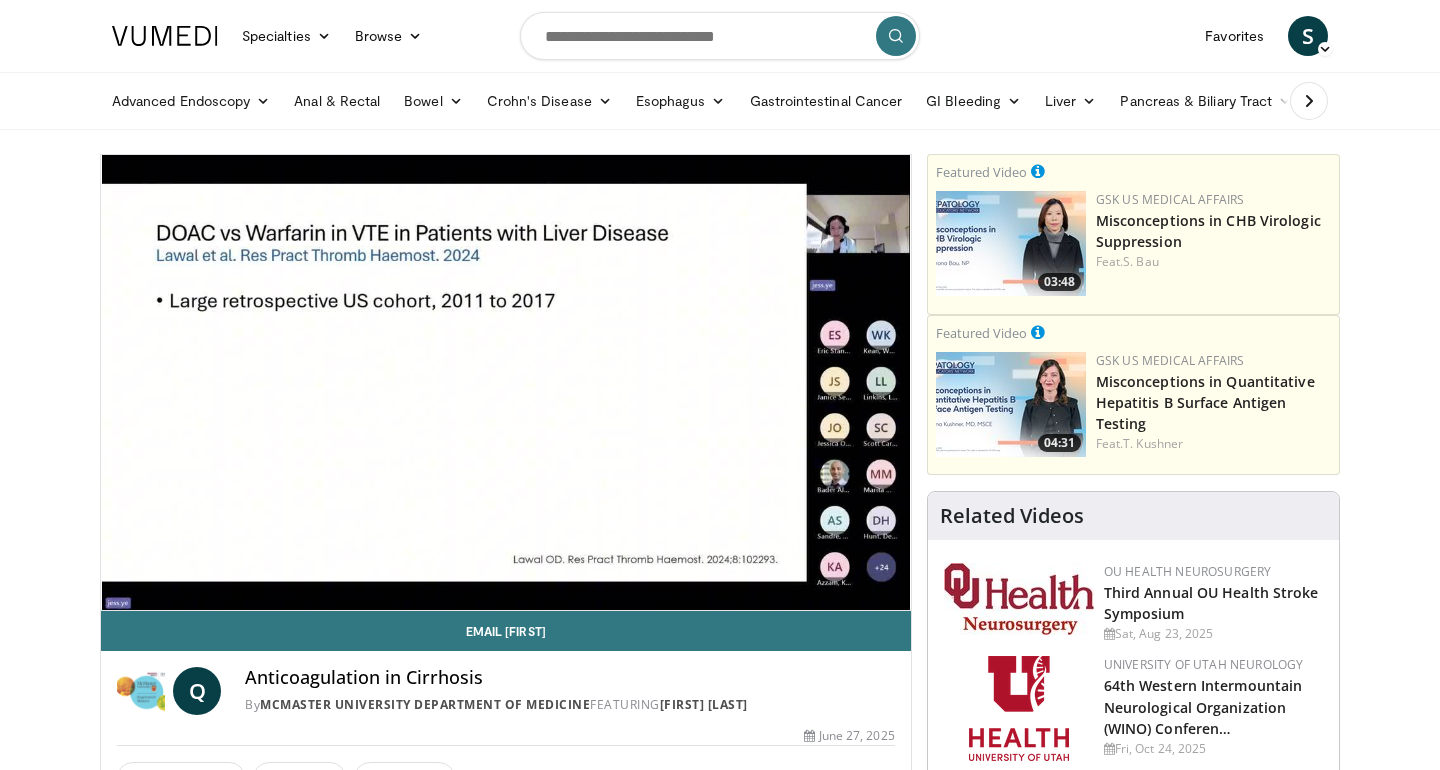click on "10 seconds
Tap to unmute" at bounding box center [506, 382] 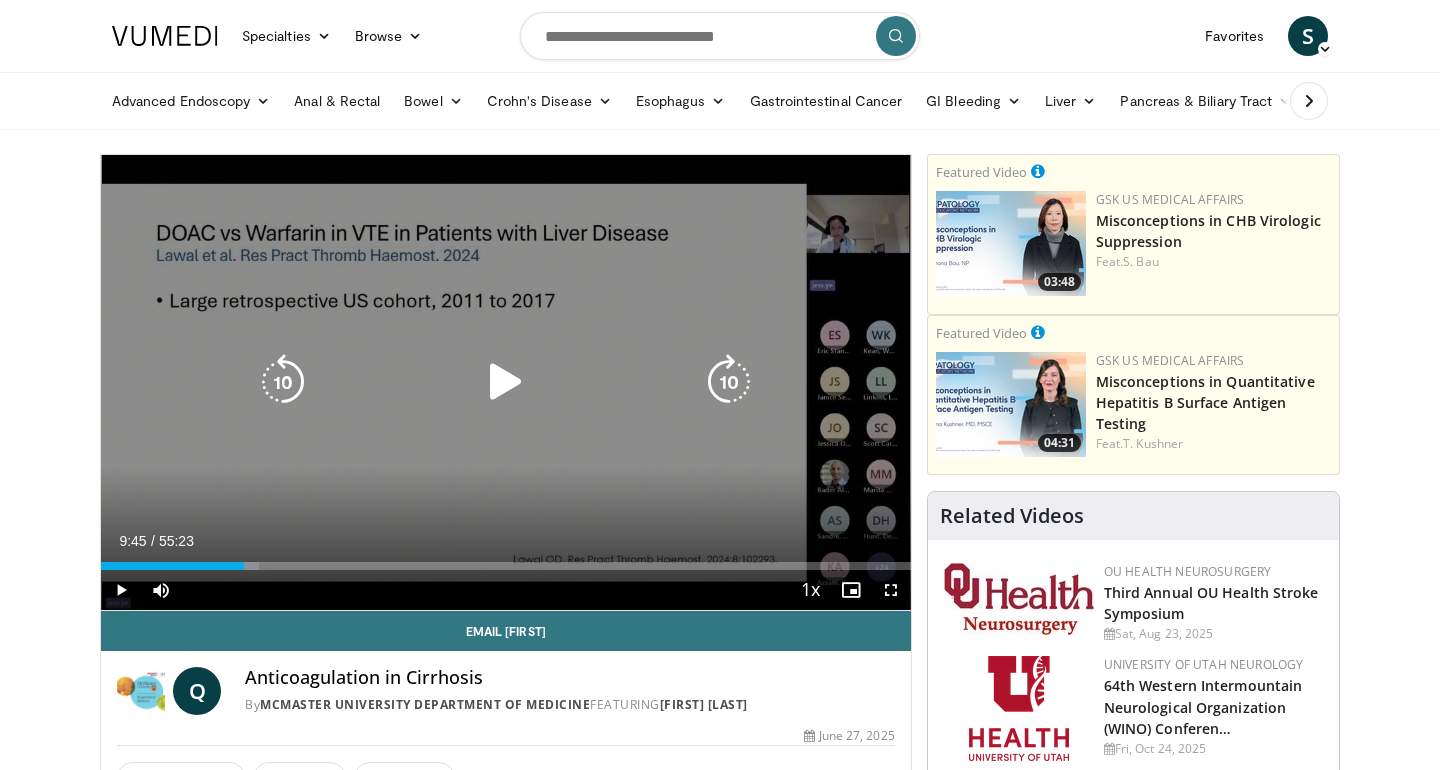 click on "10 seconds
Tap to unmute" at bounding box center [506, 382] 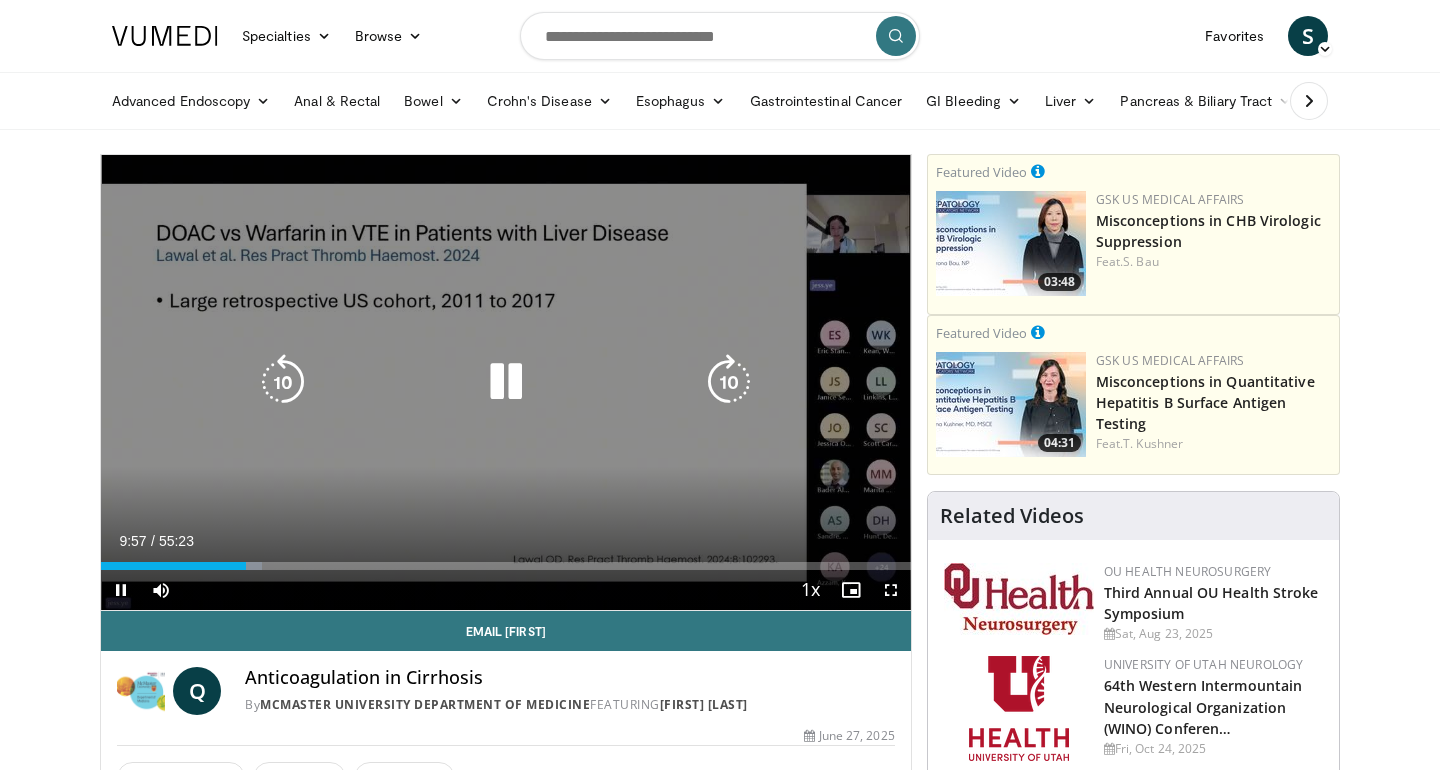 click on "10 seconds
Tap to unmute" at bounding box center [506, 382] 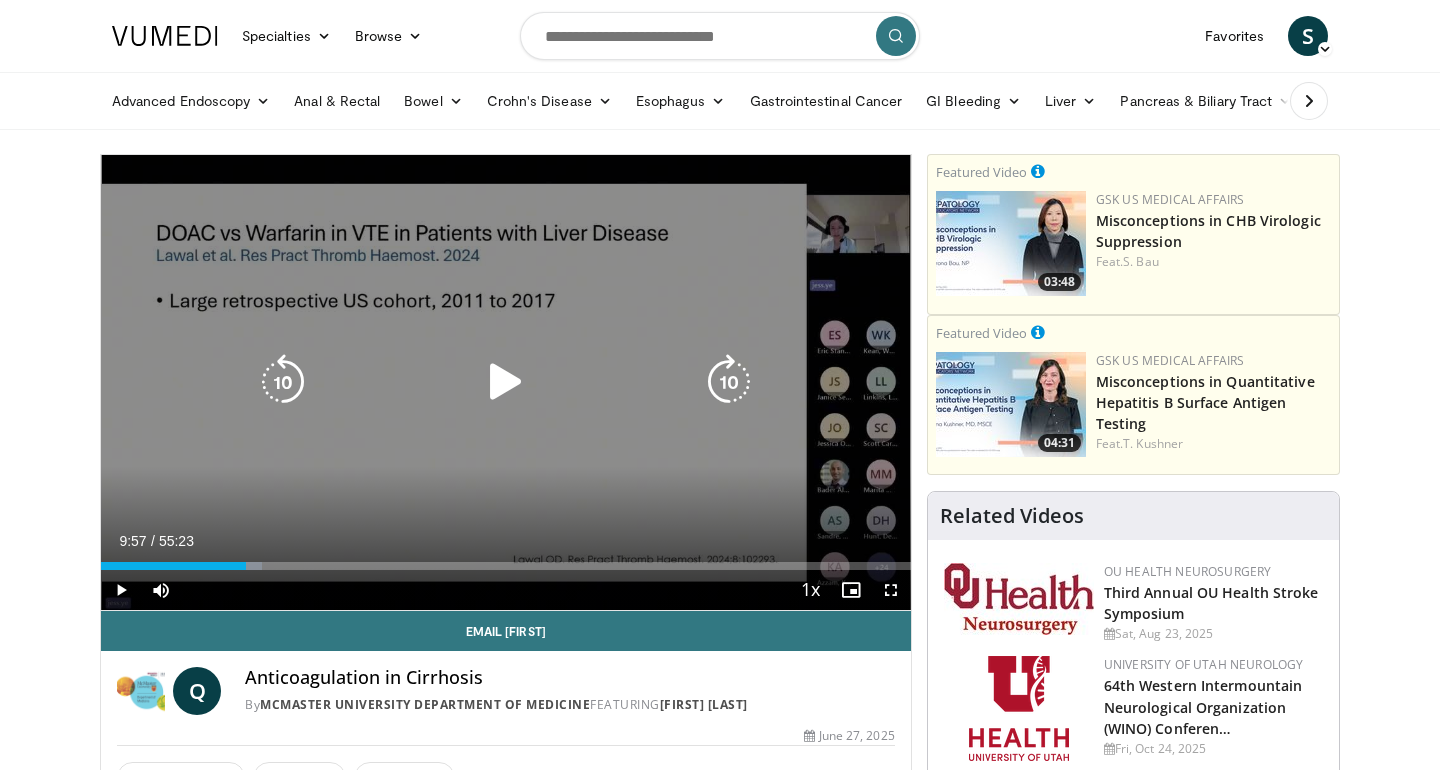 click on "10 seconds
Tap to unmute" at bounding box center (506, 382) 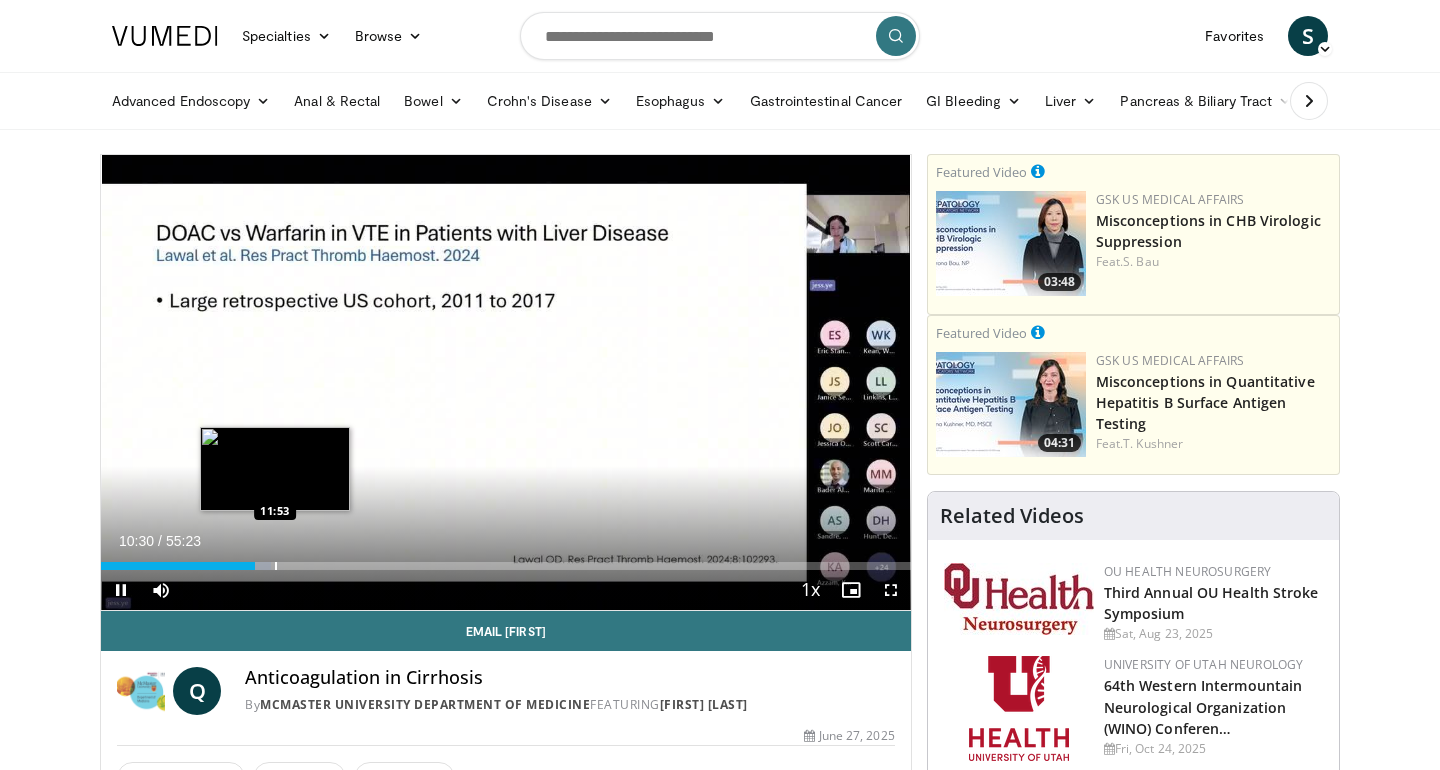 click at bounding box center [276, 566] 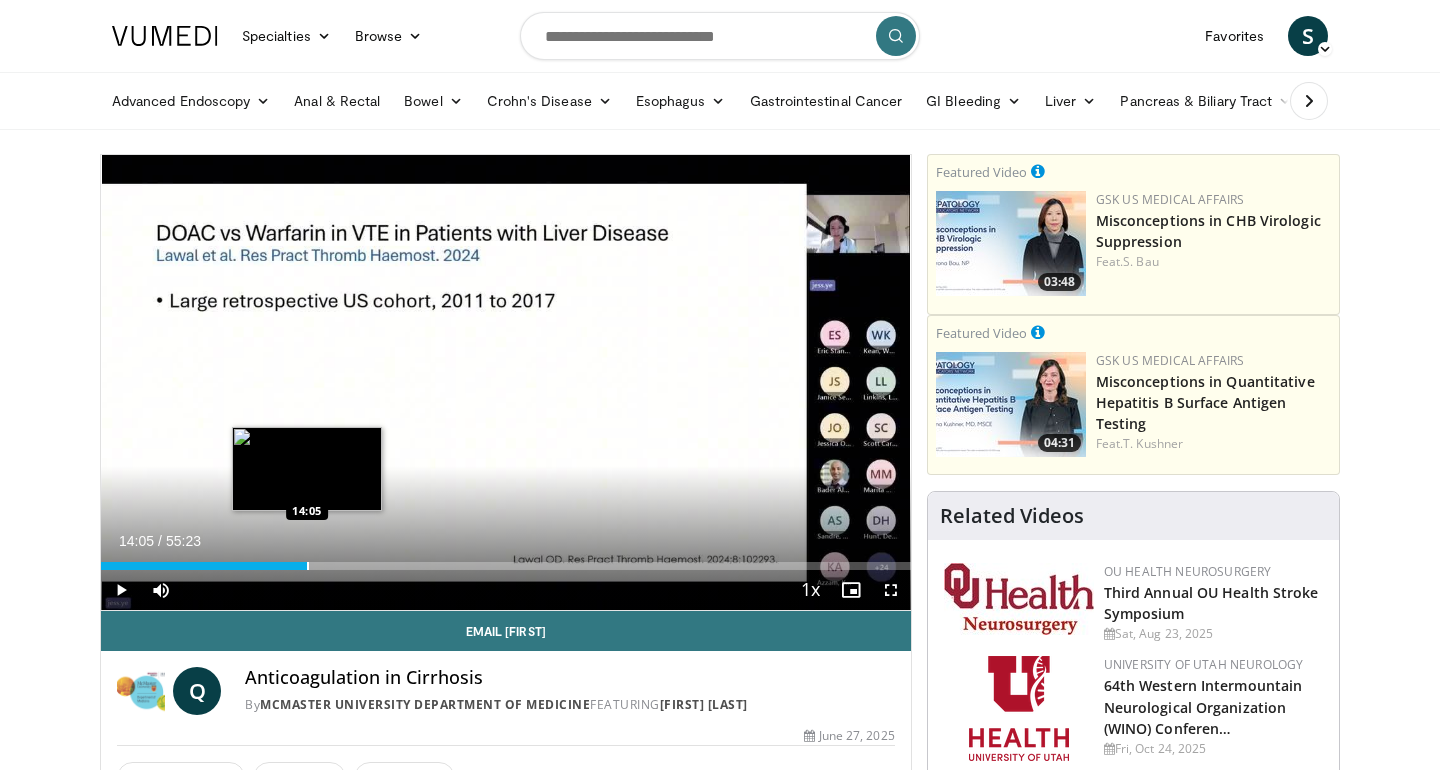 click at bounding box center (308, 566) 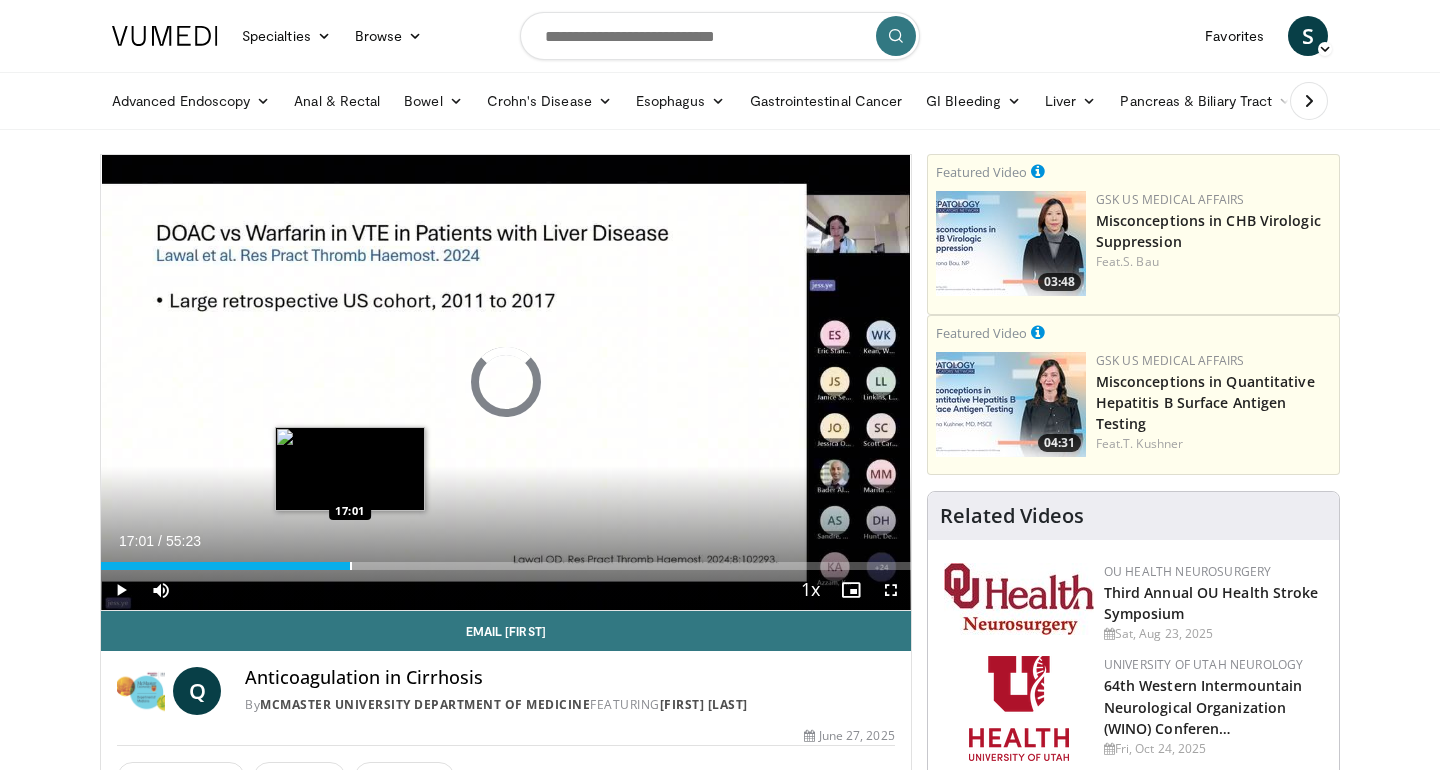 click at bounding box center [351, 566] 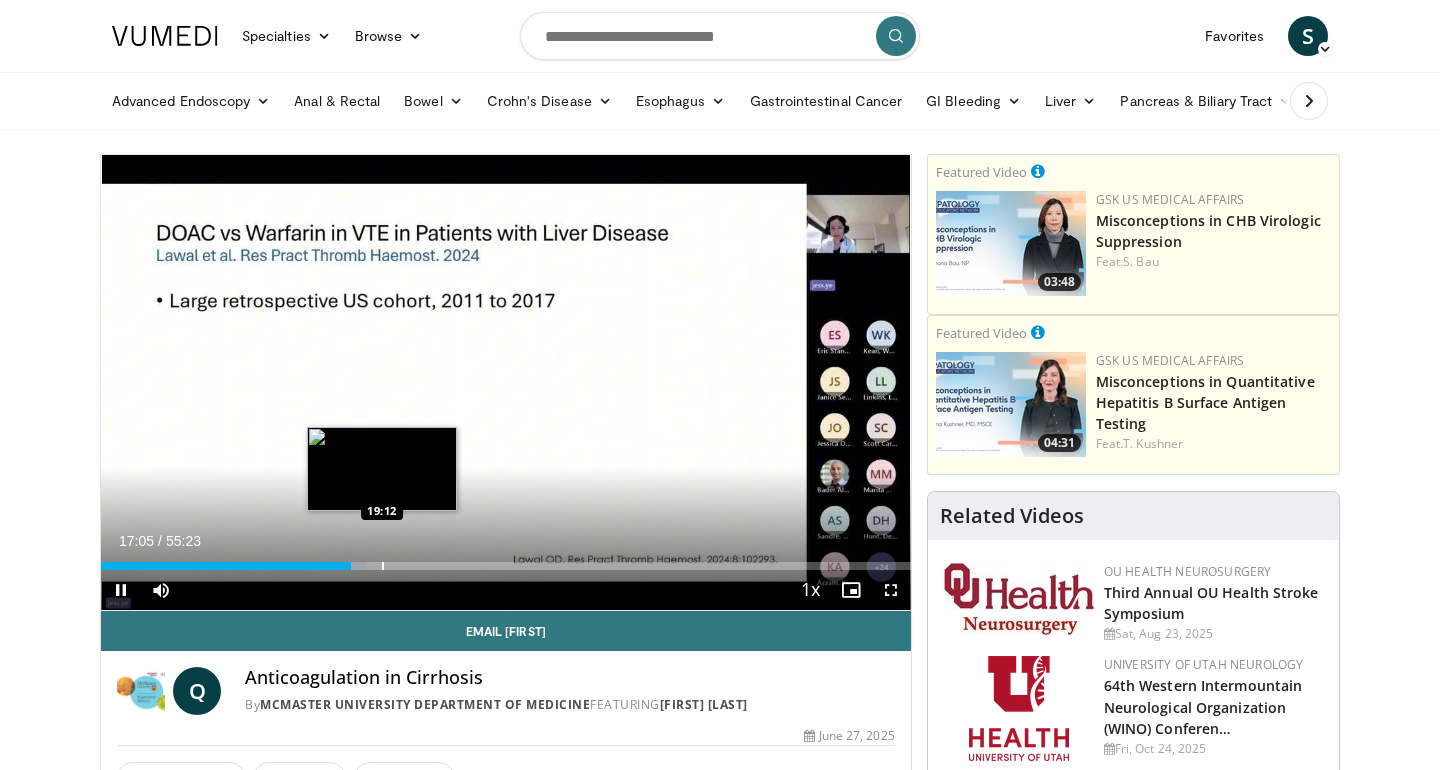 click at bounding box center [383, 566] 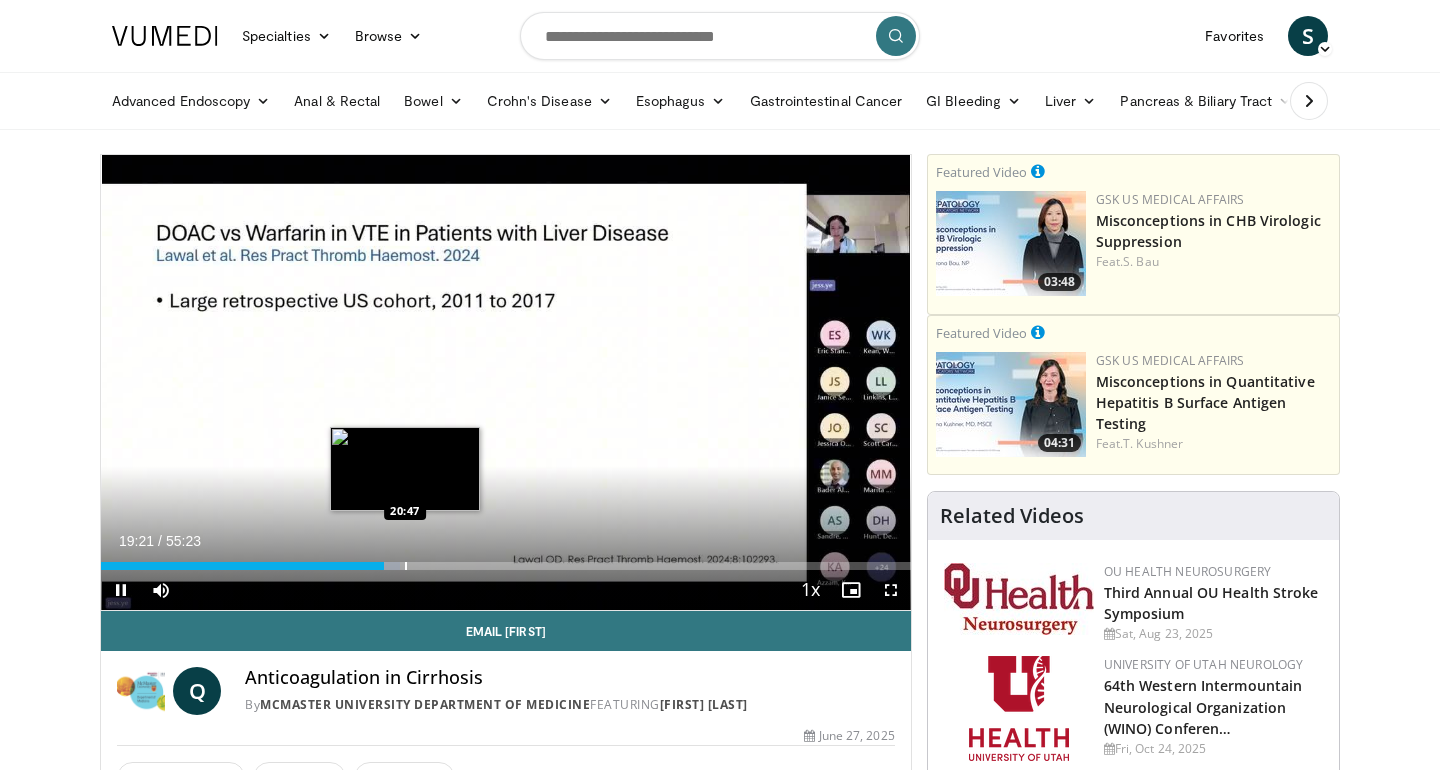 click on "Loaded :  36.96% 19:21 20:47" at bounding box center (506, 566) 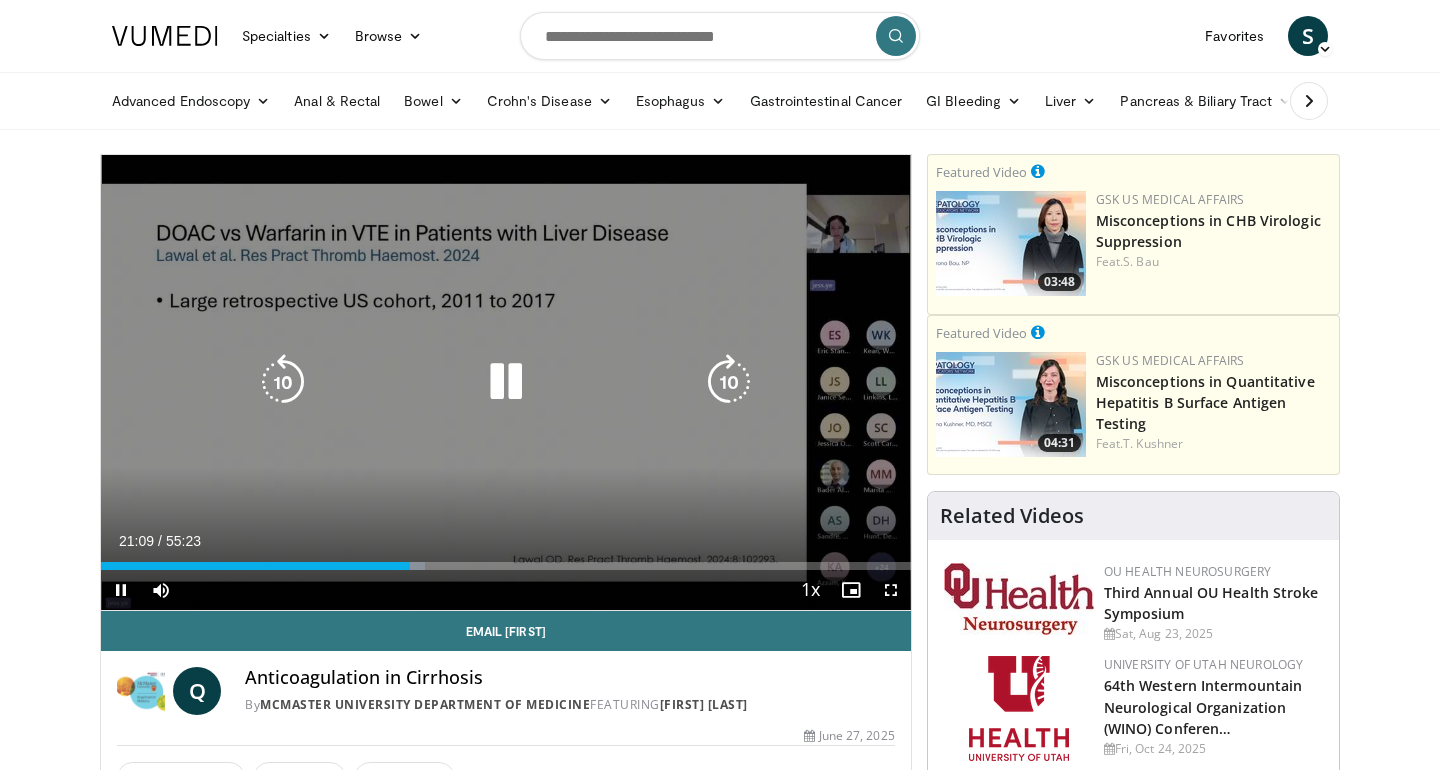 click on "10 seconds
Tap to unmute" at bounding box center (506, 382) 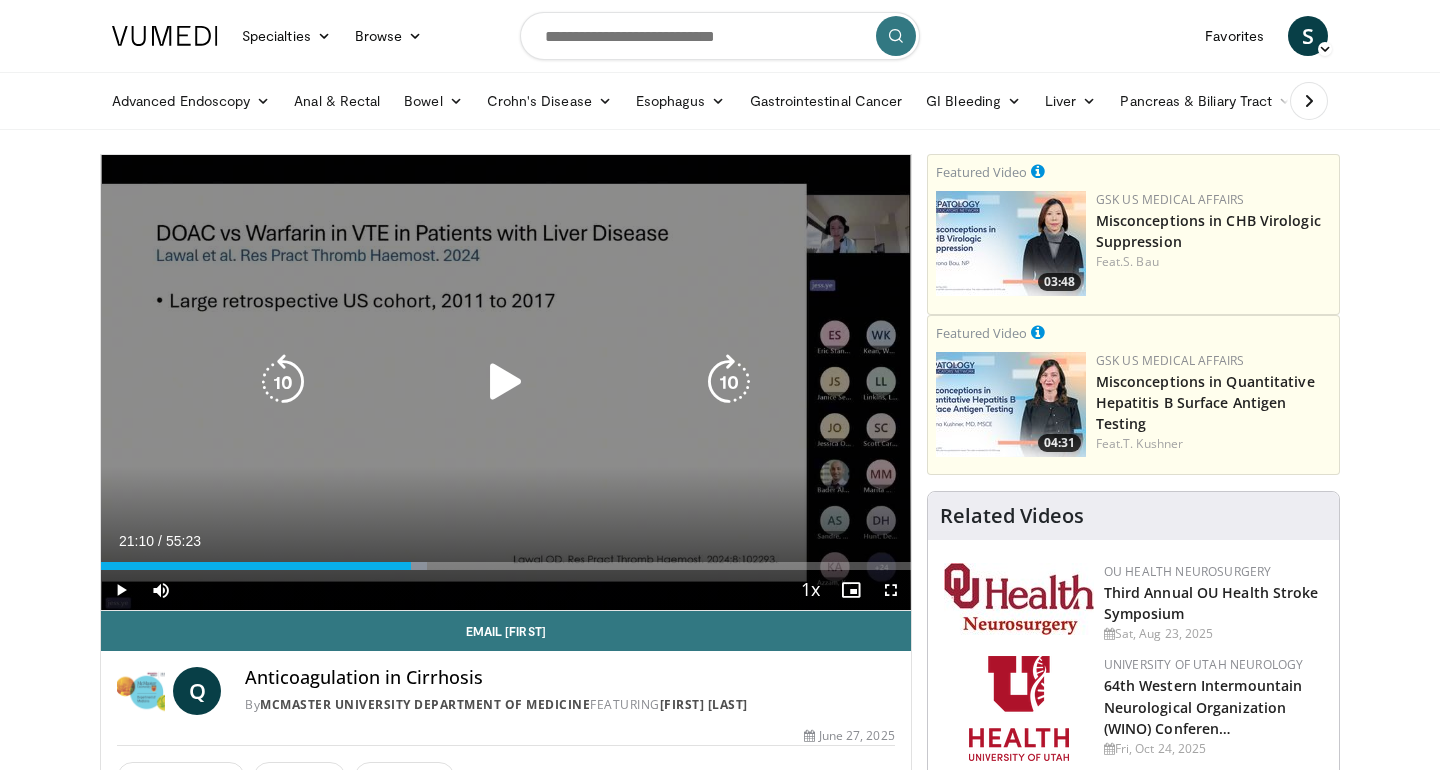 click at bounding box center (506, 382) 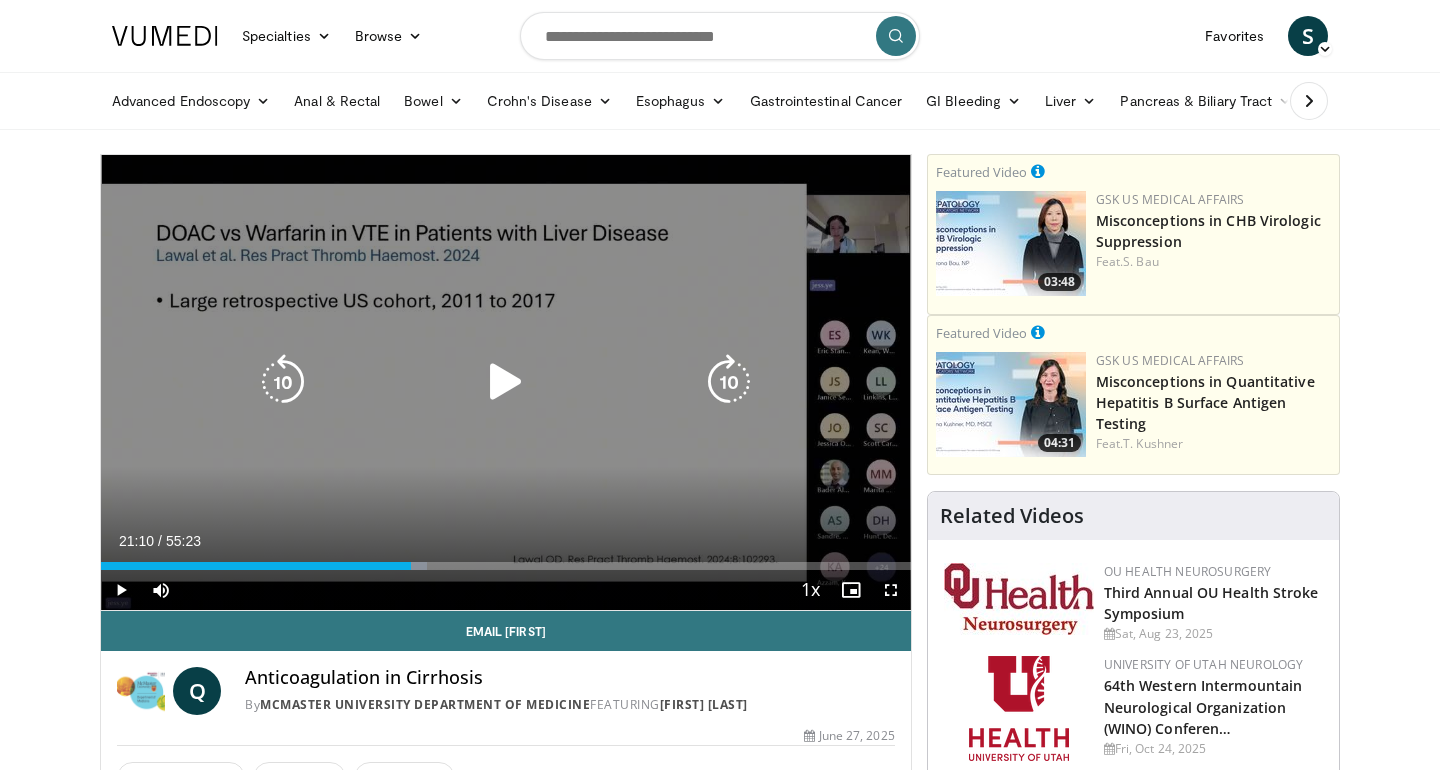 click at bounding box center (506, 382) 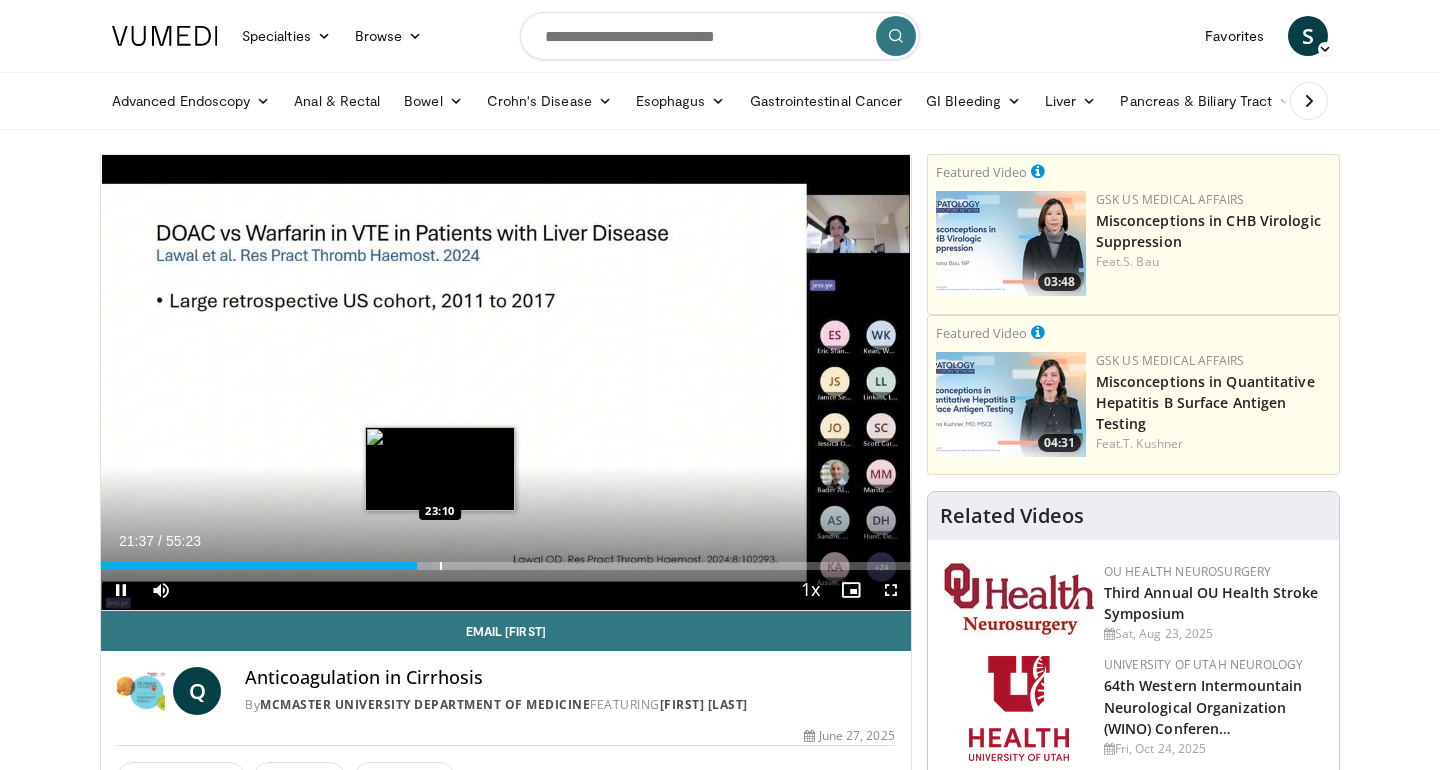 click at bounding box center (441, 566) 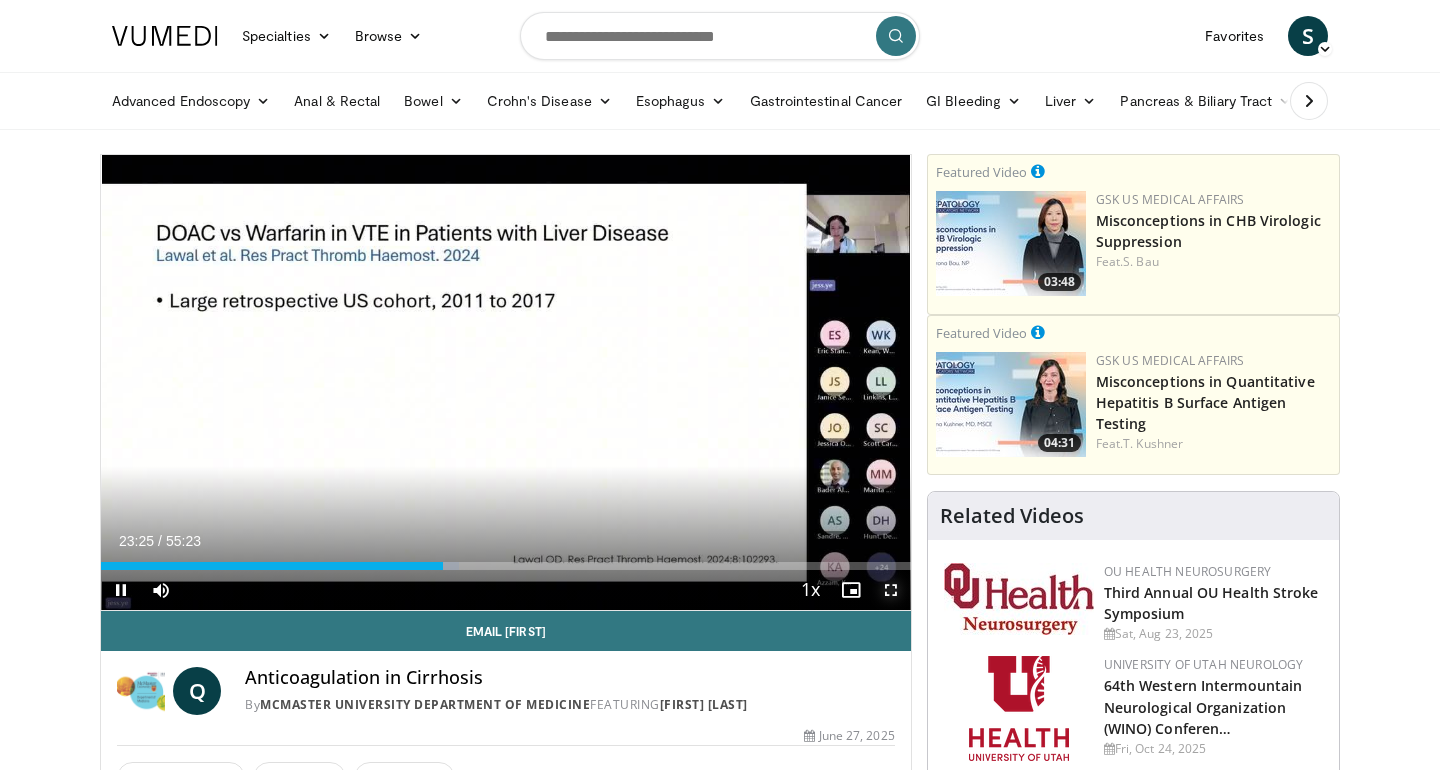 click at bounding box center [891, 590] 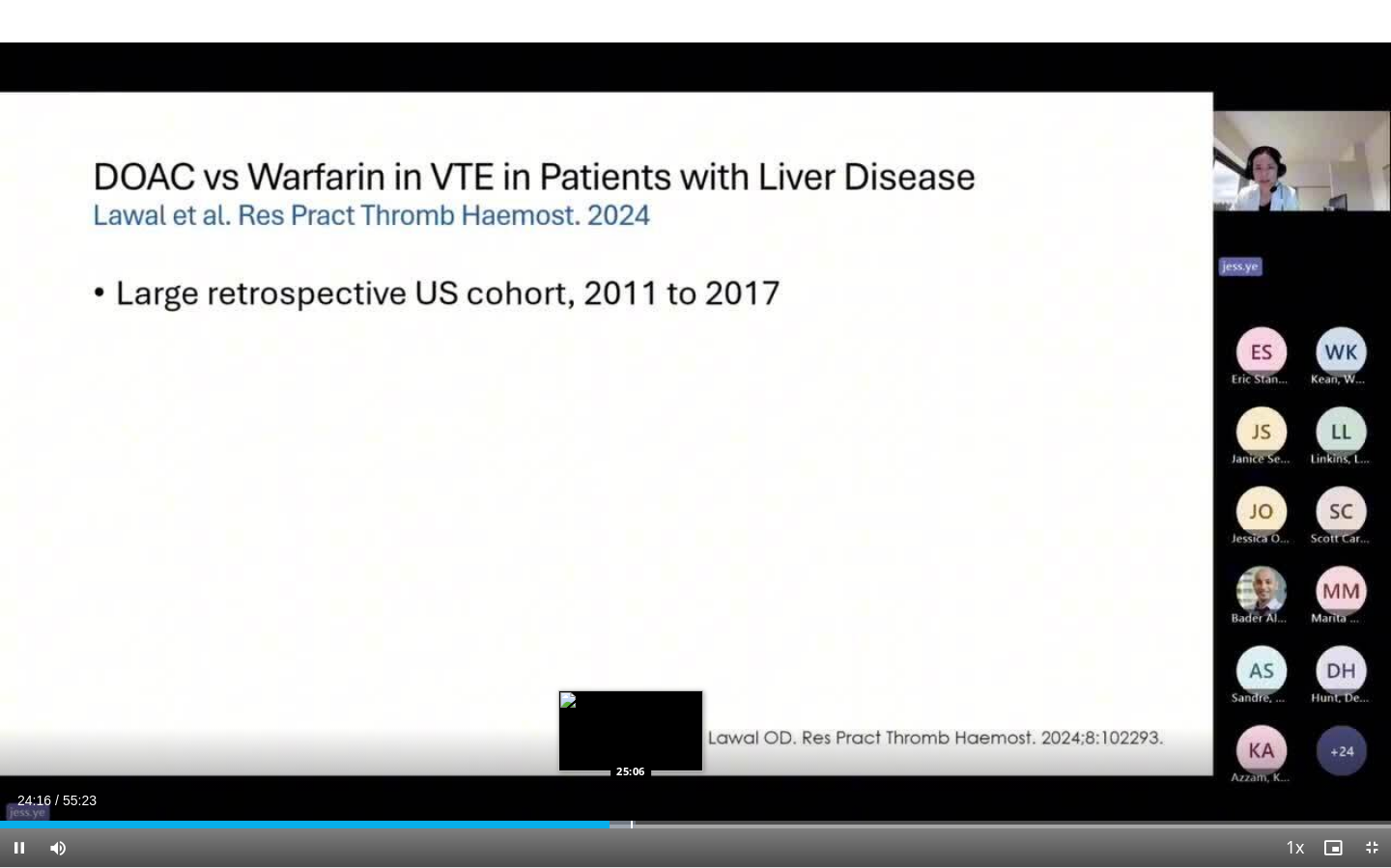 click at bounding box center (632, 825) 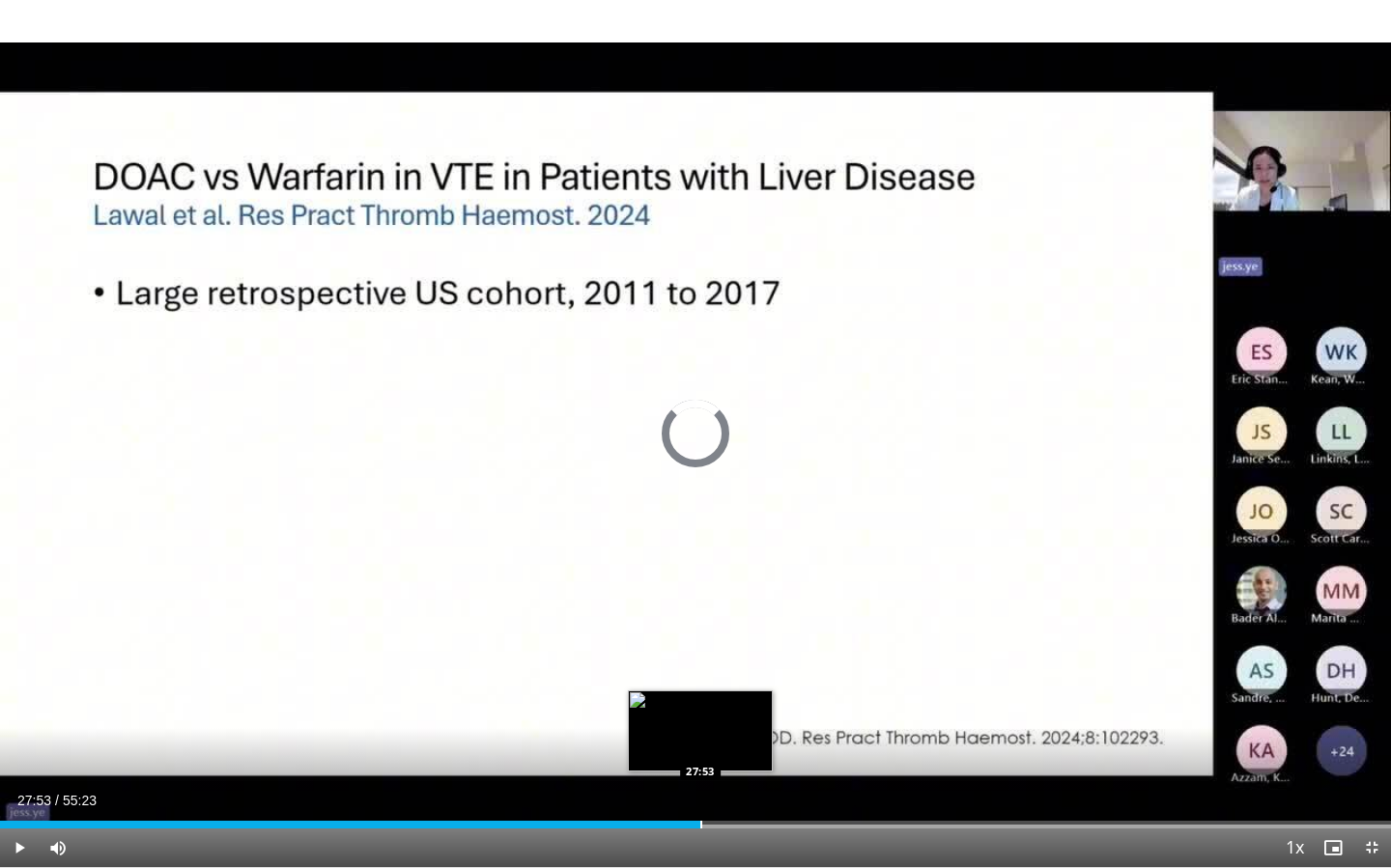 click at bounding box center [701, 825] 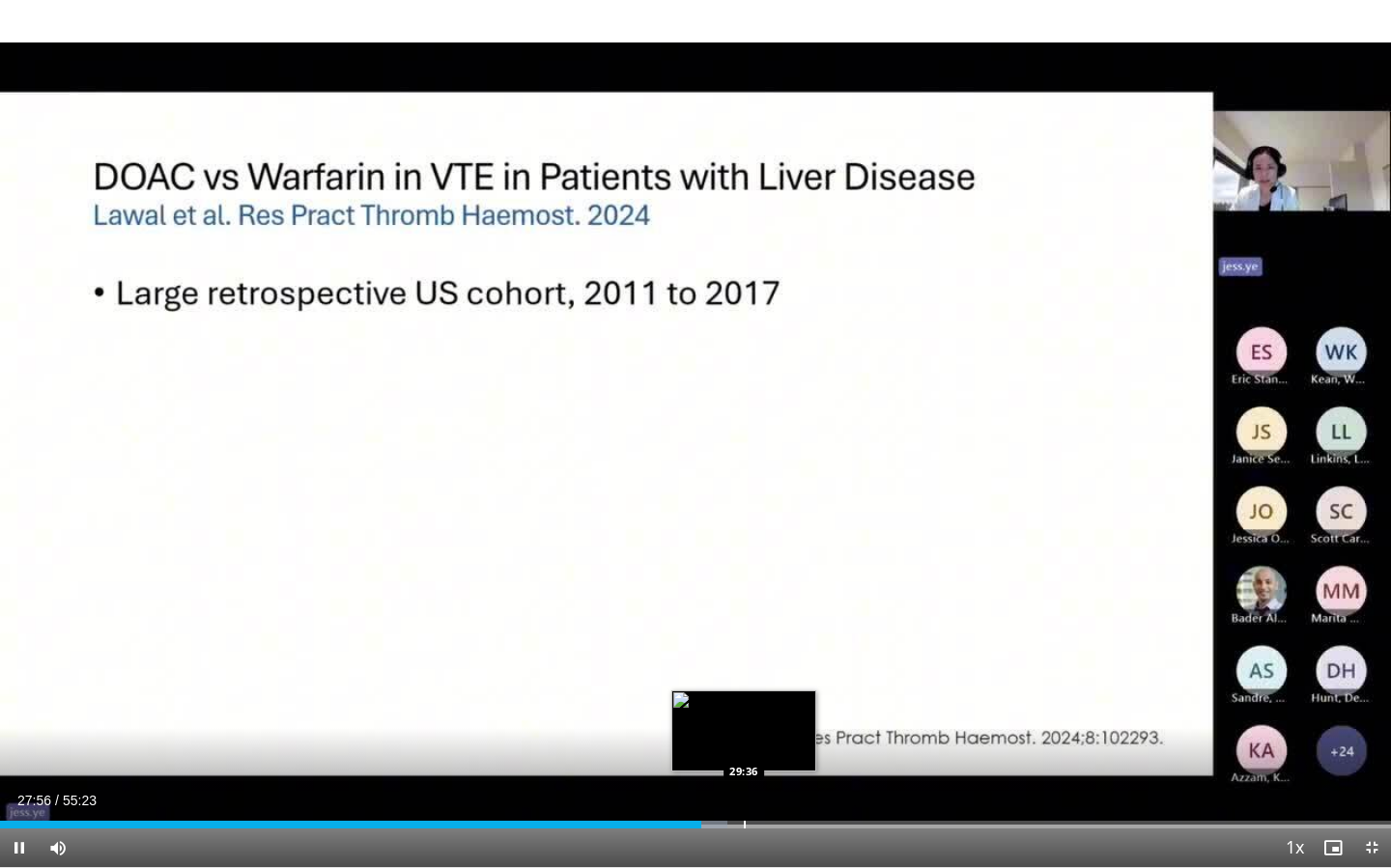 click at bounding box center [745, 825] 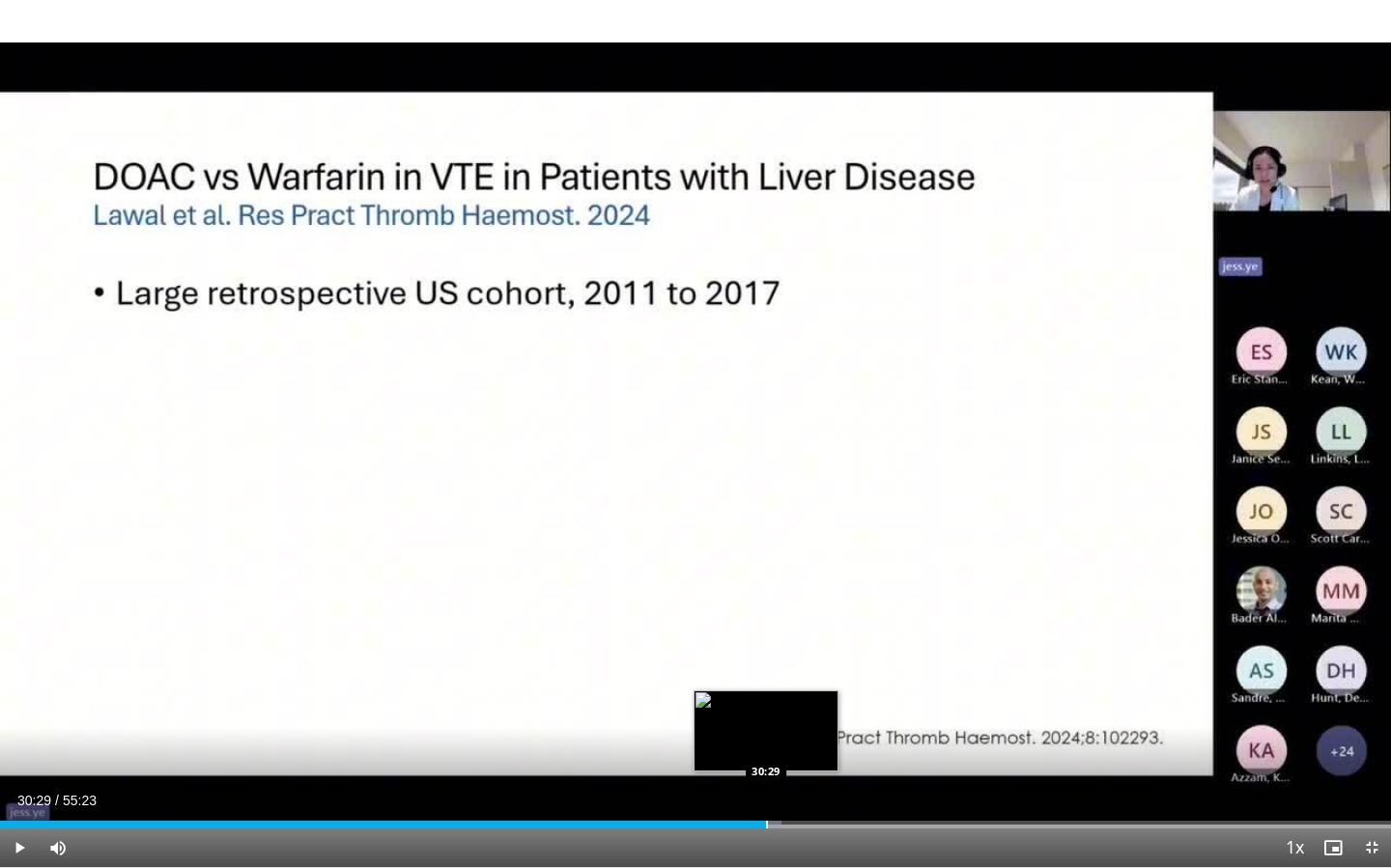 click at bounding box center [767, 825] 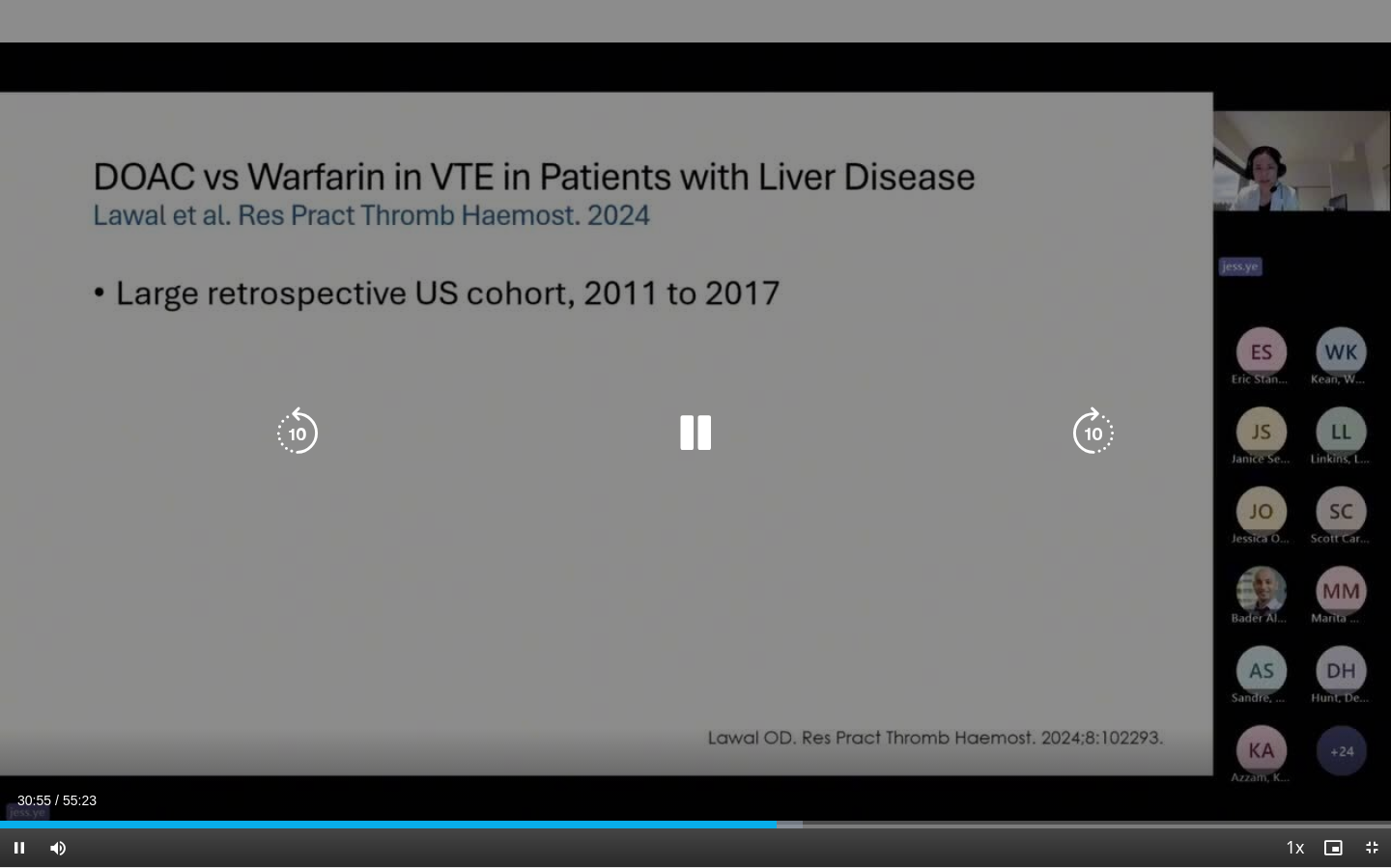 click on "10 seconds
Tap to unmute" at bounding box center (696, 434) 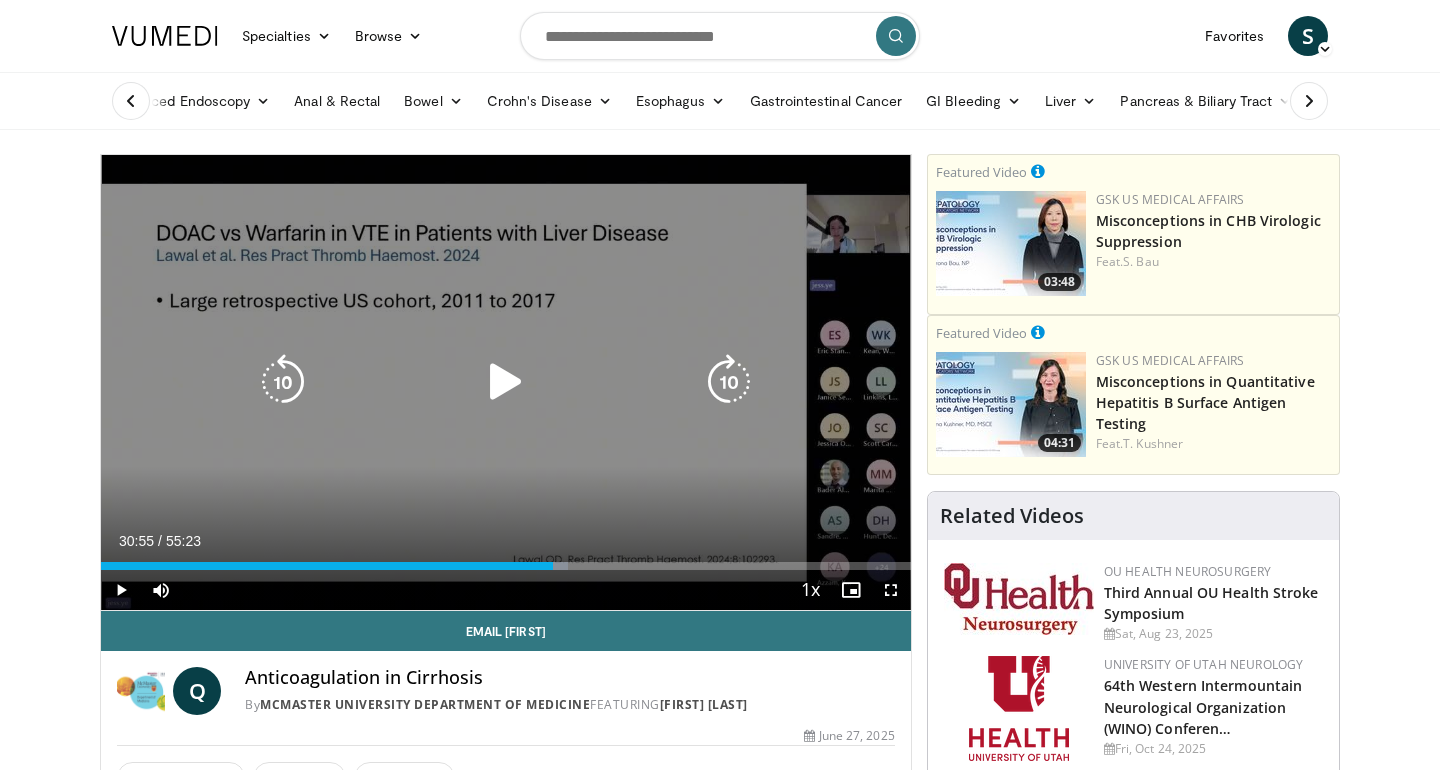 click at bounding box center [506, 382] 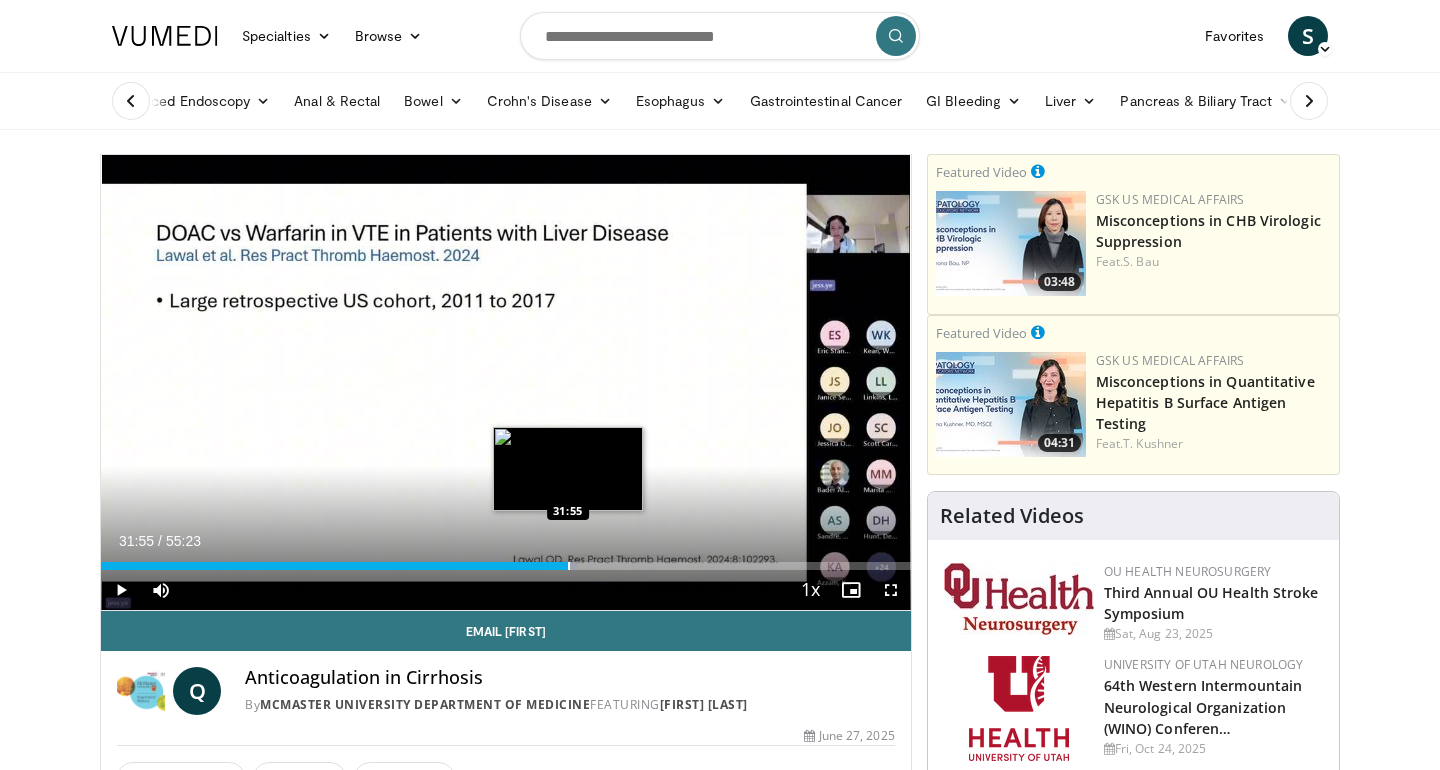 click at bounding box center (569, 566) 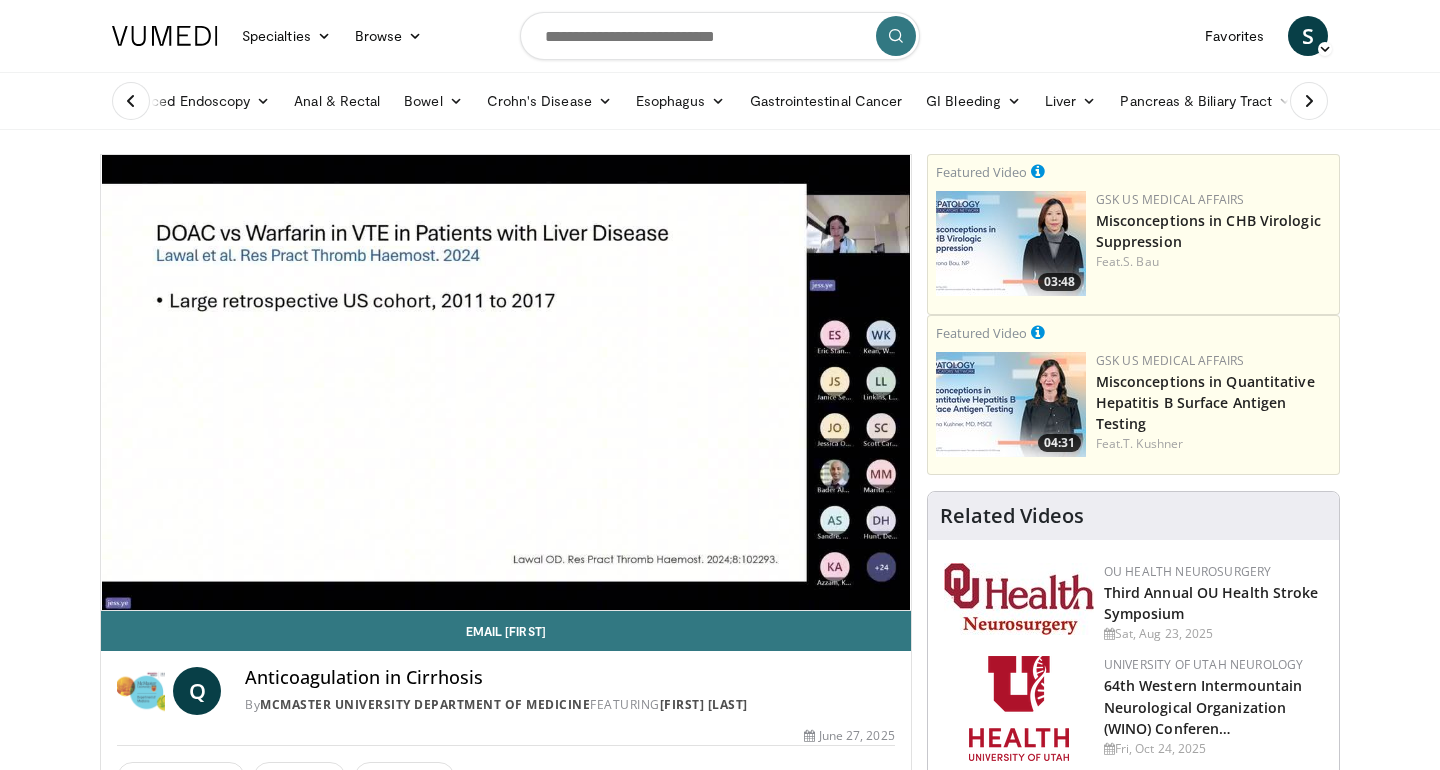 click on "10 seconds
Tap to unmute" at bounding box center [506, 382] 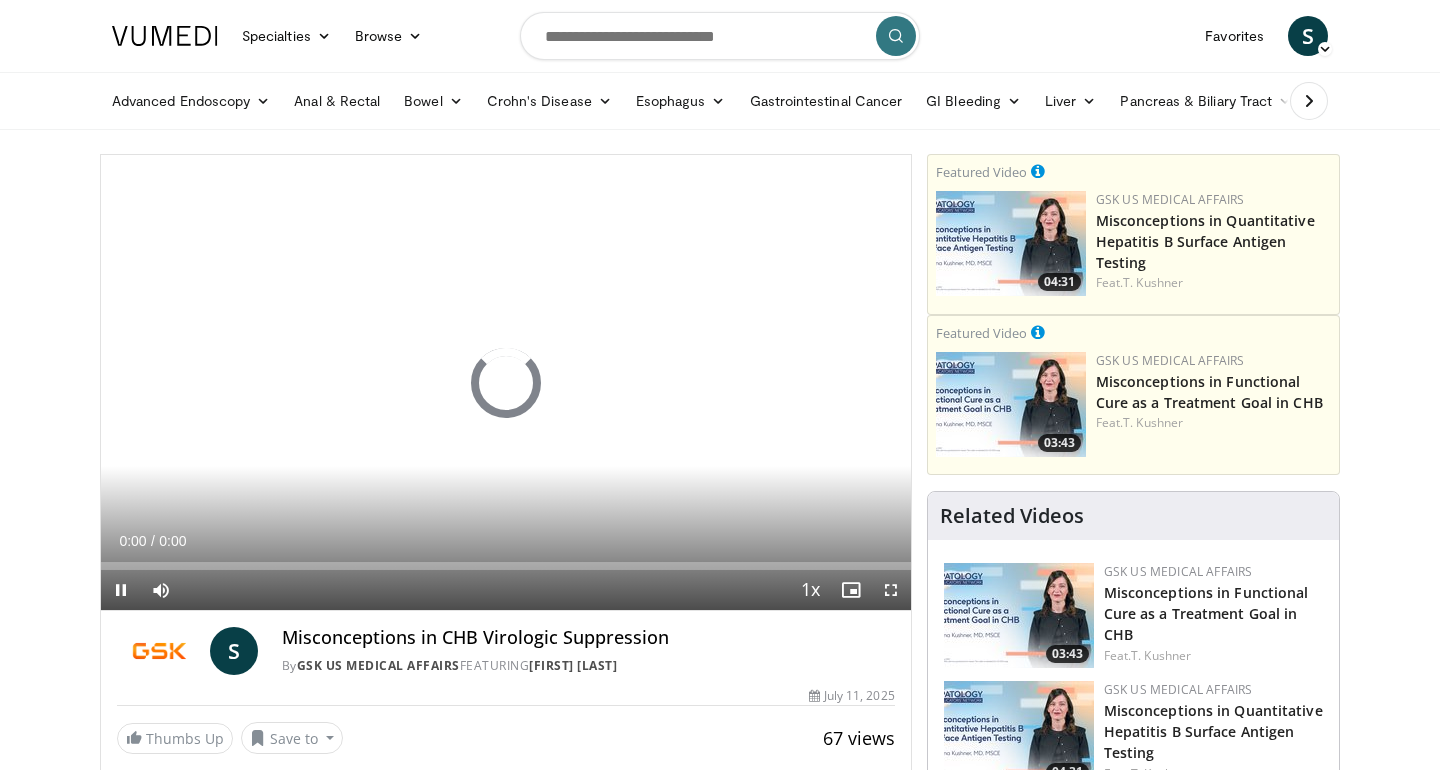 scroll, scrollTop: 0, scrollLeft: 0, axis: both 